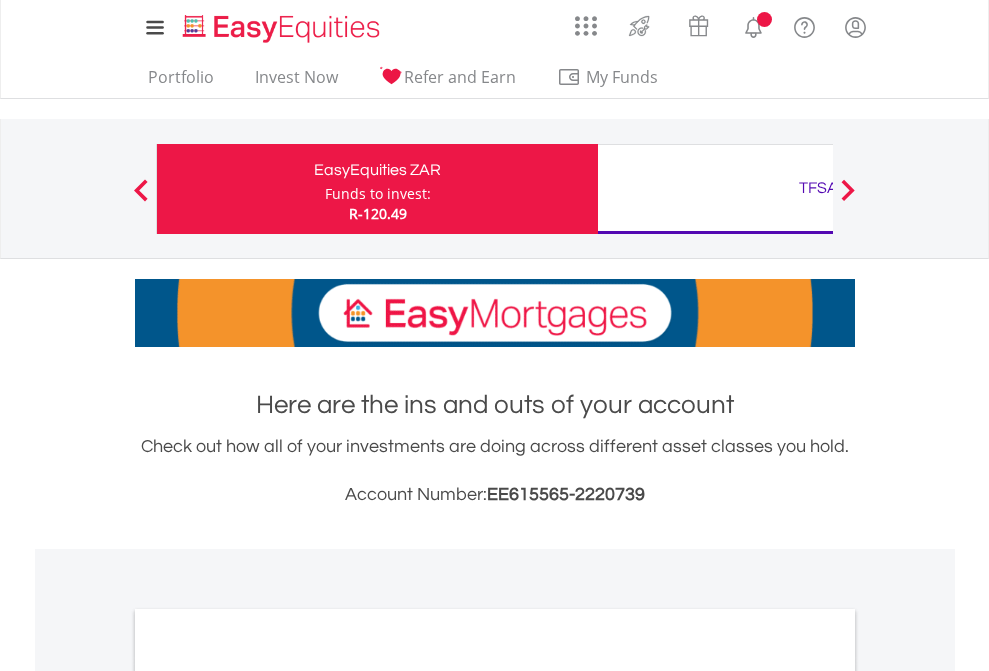 scroll, scrollTop: 0, scrollLeft: 0, axis: both 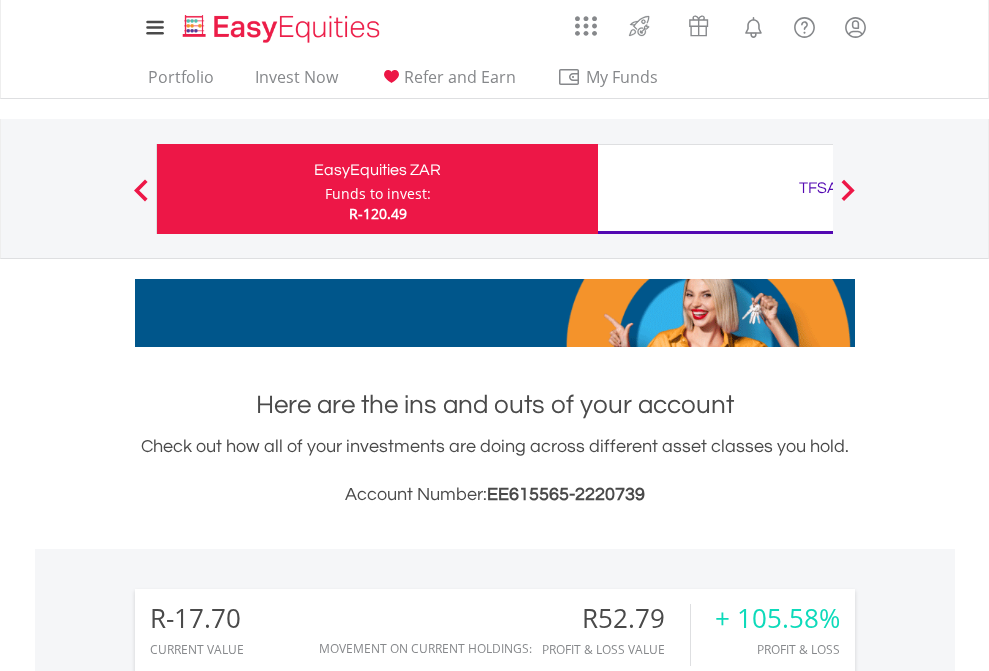 click on "Funds to invest:" at bounding box center (378, 194) 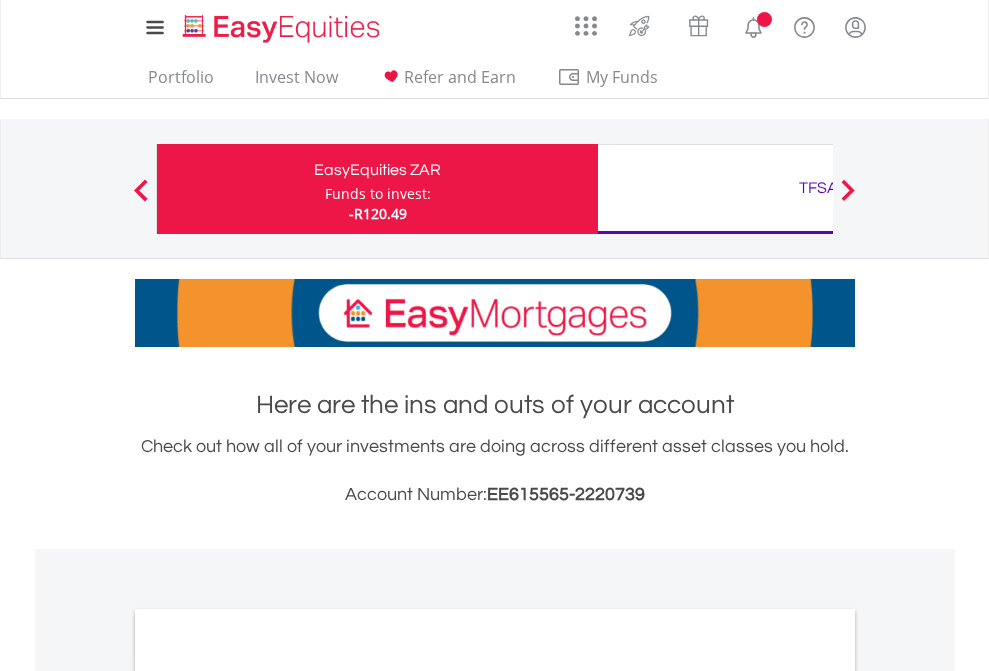 scroll, scrollTop: 0, scrollLeft: 0, axis: both 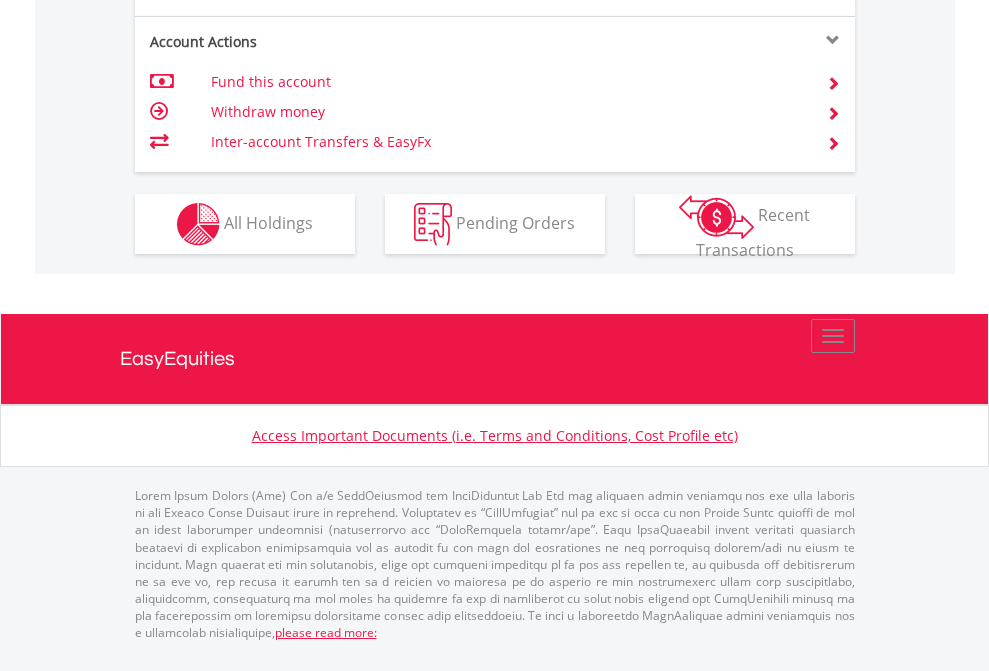 click on "Investment types" at bounding box center [706, -337] 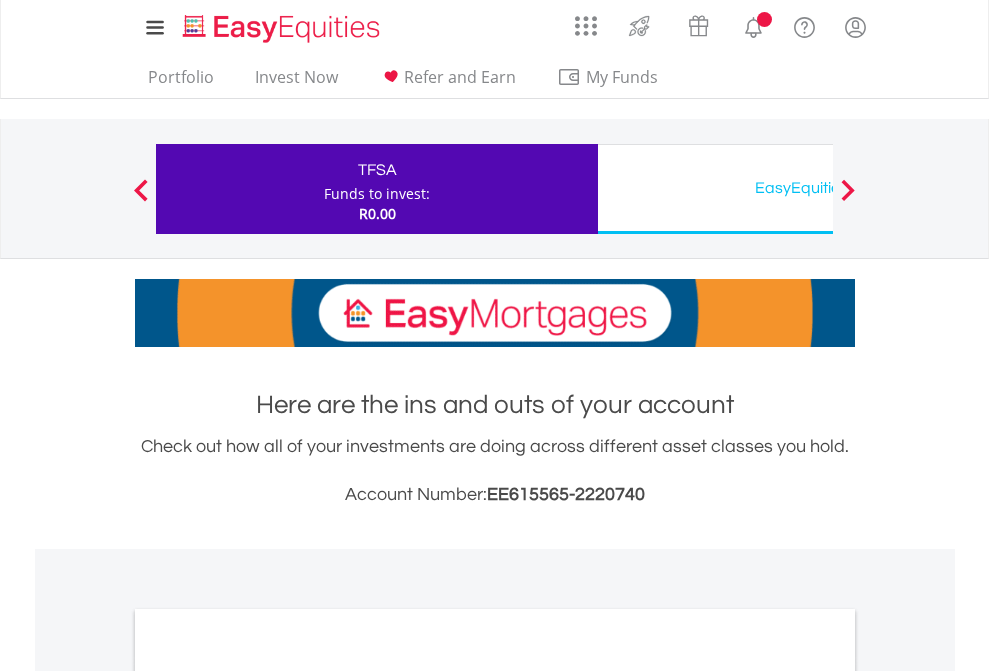 scroll, scrollTop: 0, scrollLeft: 0, axis: both 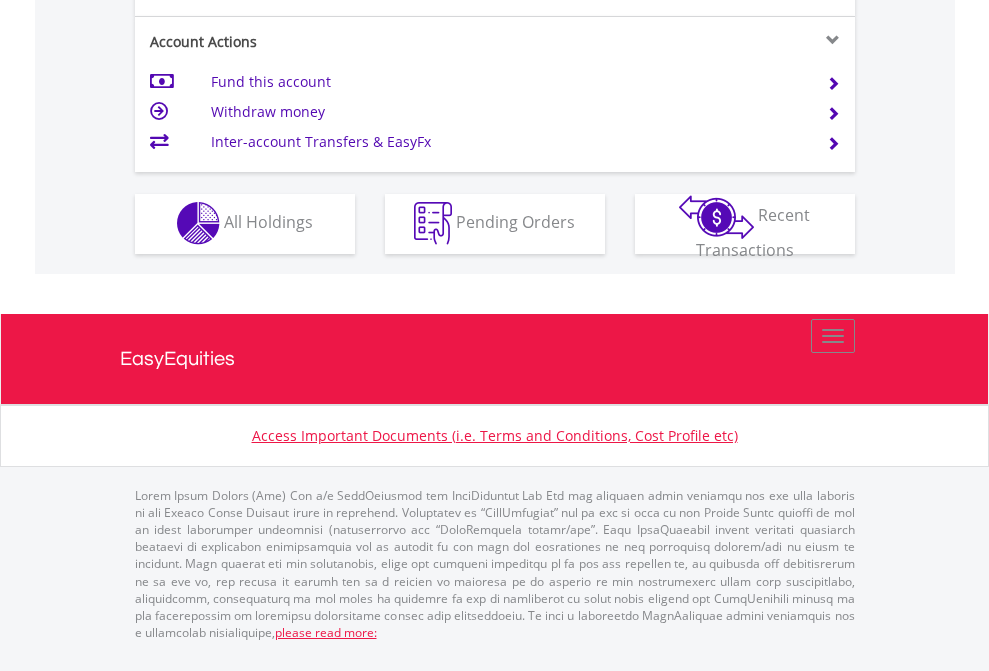 click on "Investment types" at bounding box center [706, -353] 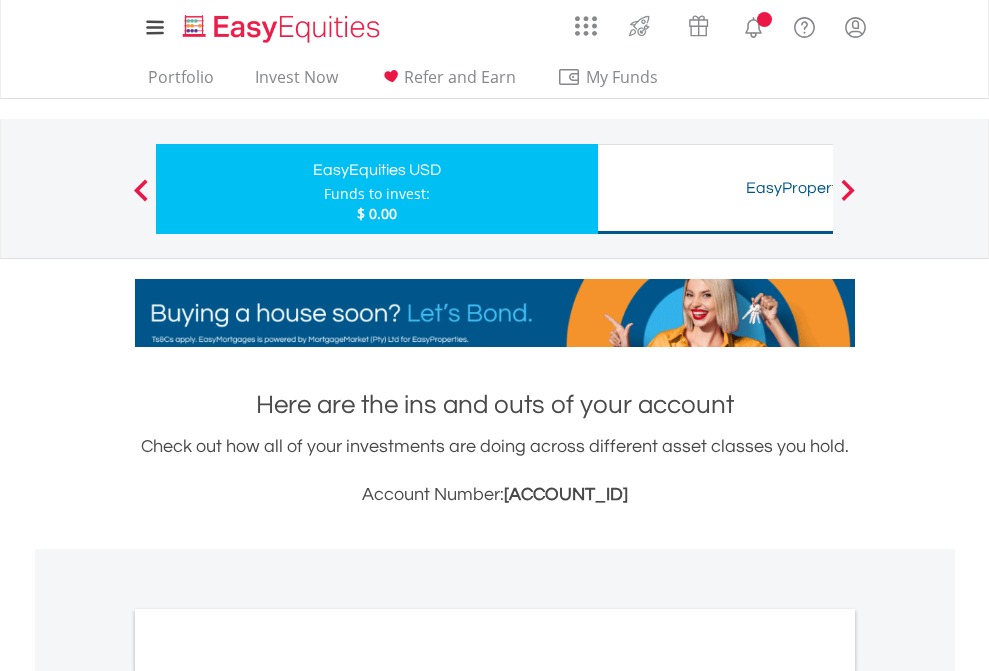 scroll, scrollTop: 0, scrollLeft: 0, axis: both 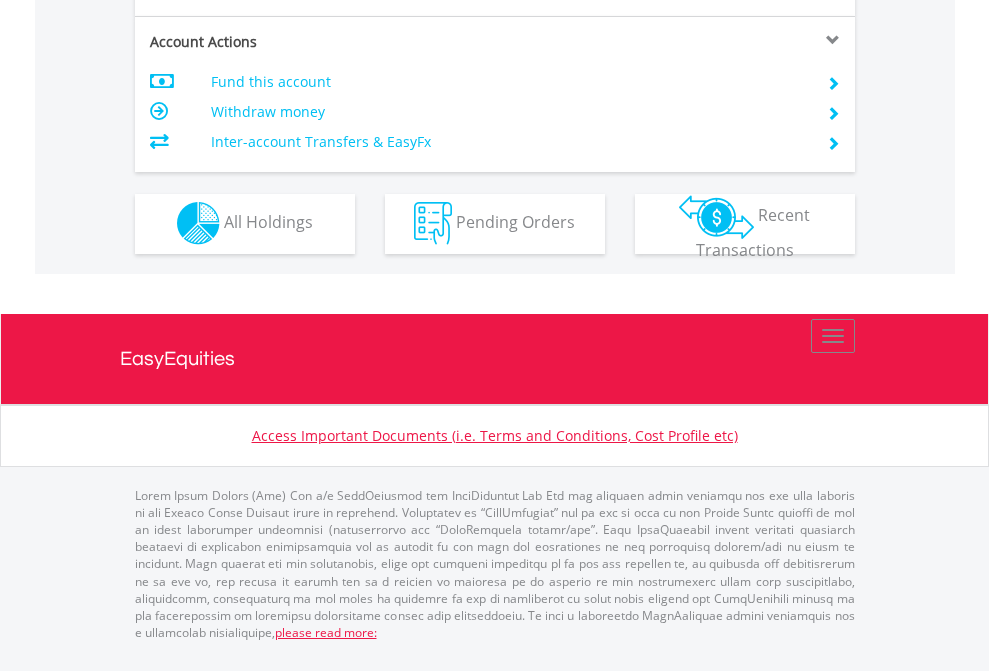 click on "Investment types" at bounding box center [706, -353] 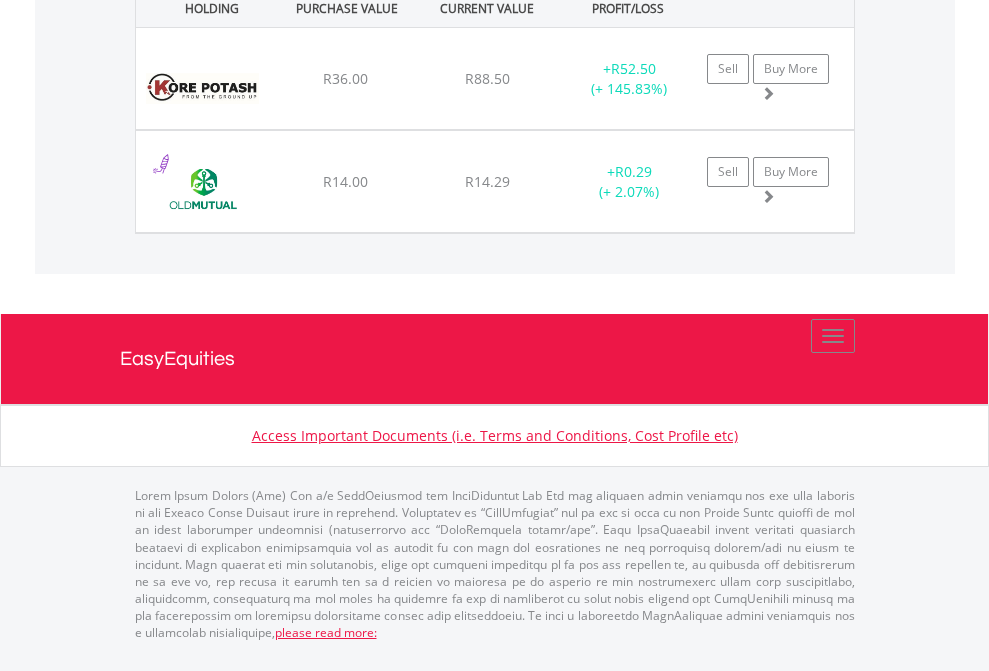 scroll, scrollTop: 2225, scrollLeft: 0, axis: vertical 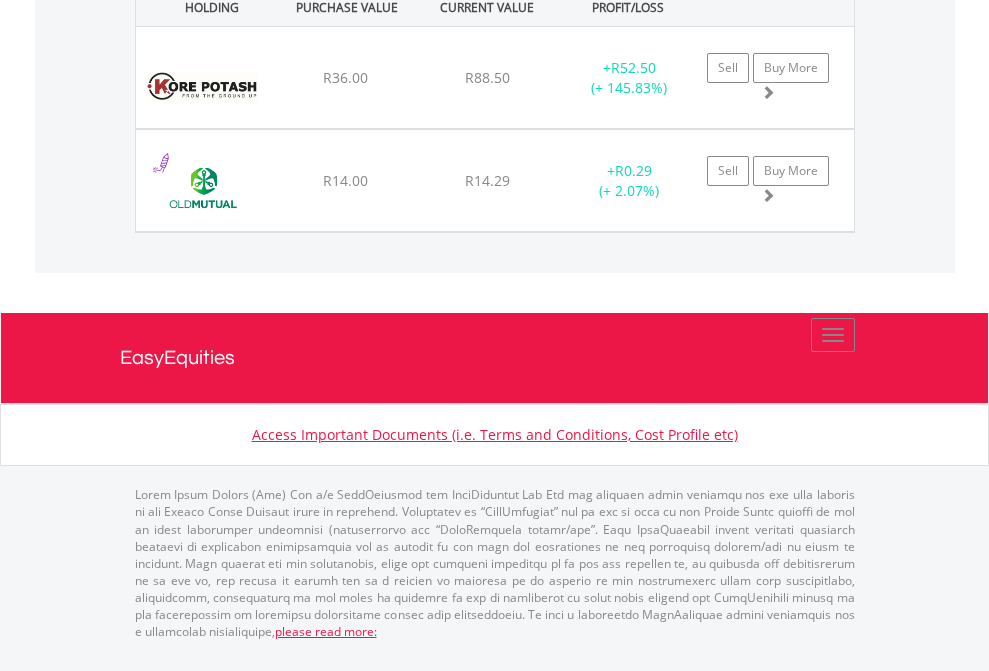 click on "TFSA" at bounding box center (818, -1442) 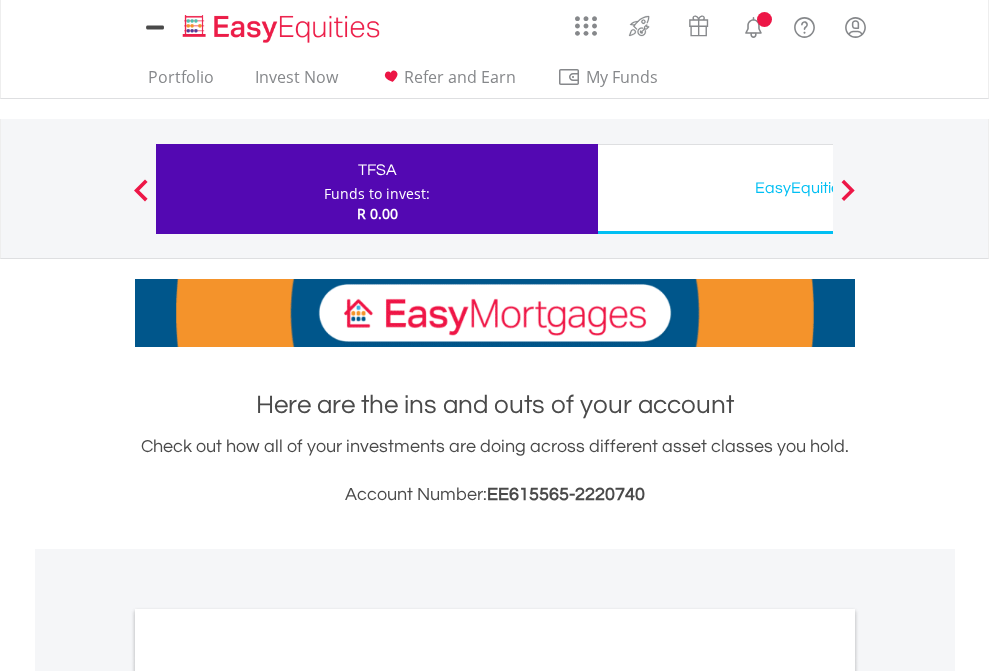 scroll, scrollTop: 0, scrollLeft: 0, axis: both 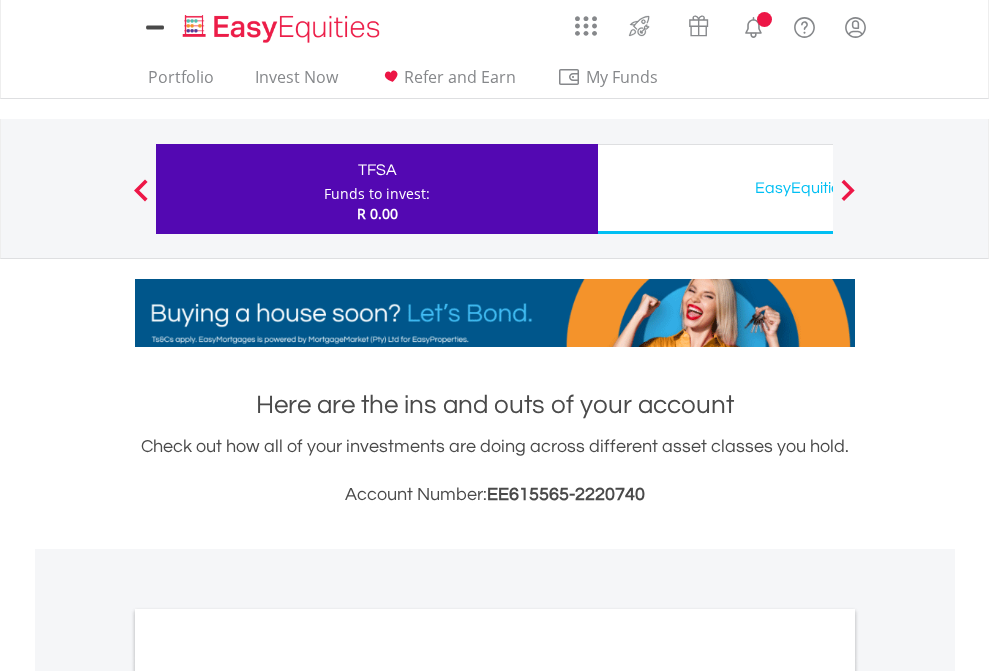 click on "All Holdings" at bounding box center (268, 1096) 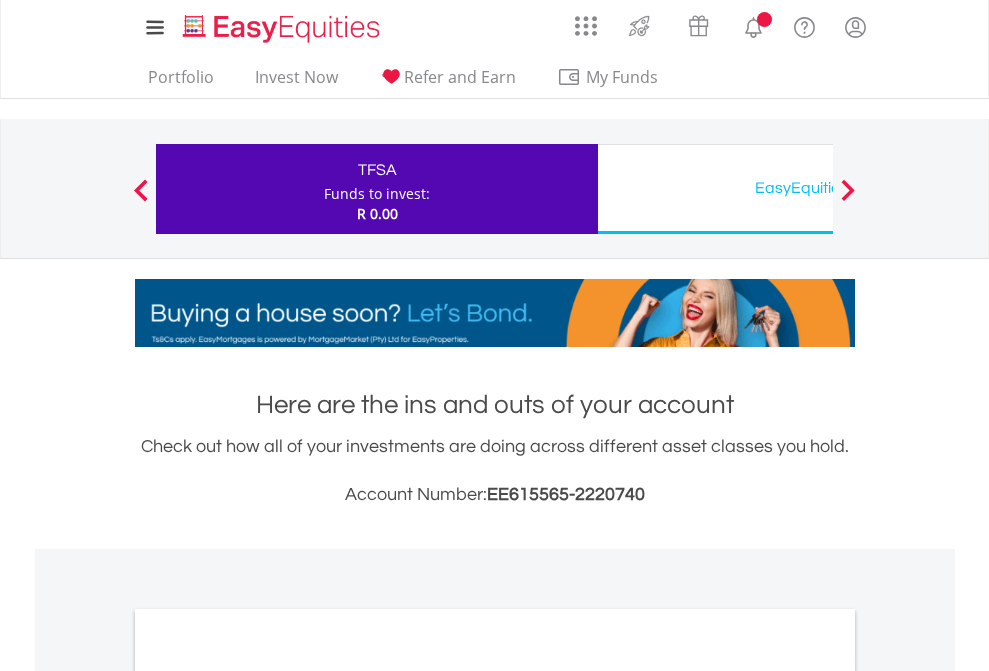 scroll, scrollTop: 1202, scrollLeft: 0, axis: vertical 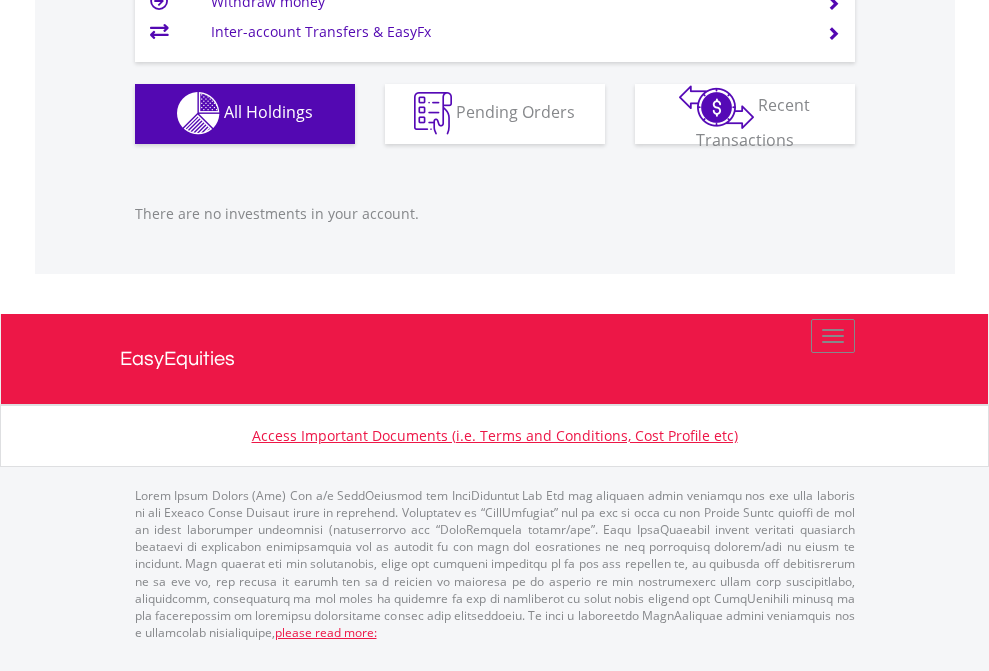 click on "EasyEquities USD" at bounding box center [818, -1142] 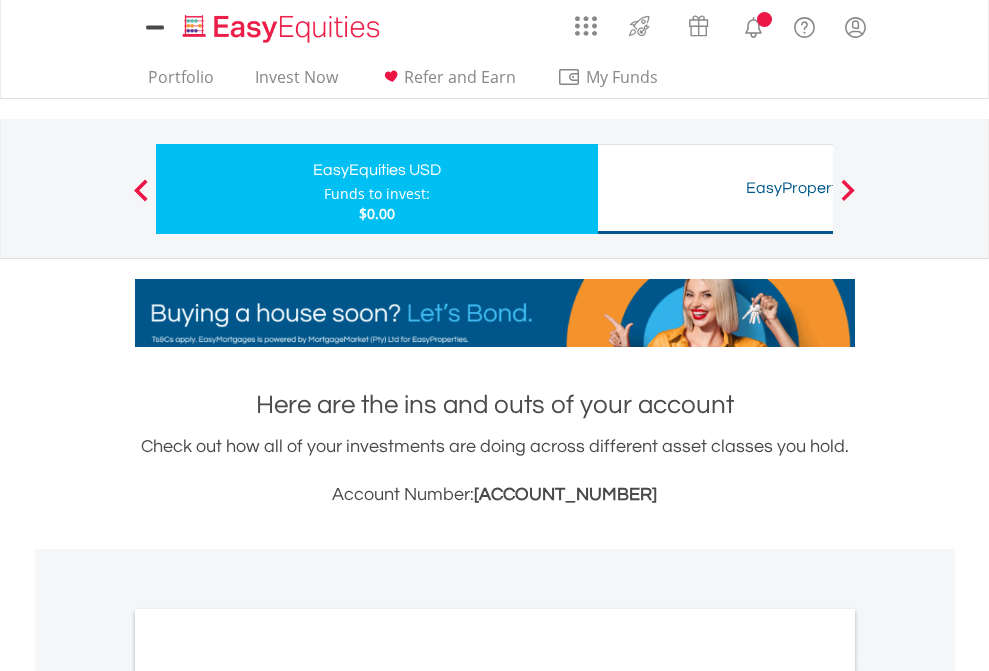 scroll, scrollTop: 0, scrollLeft: 0, axis: both 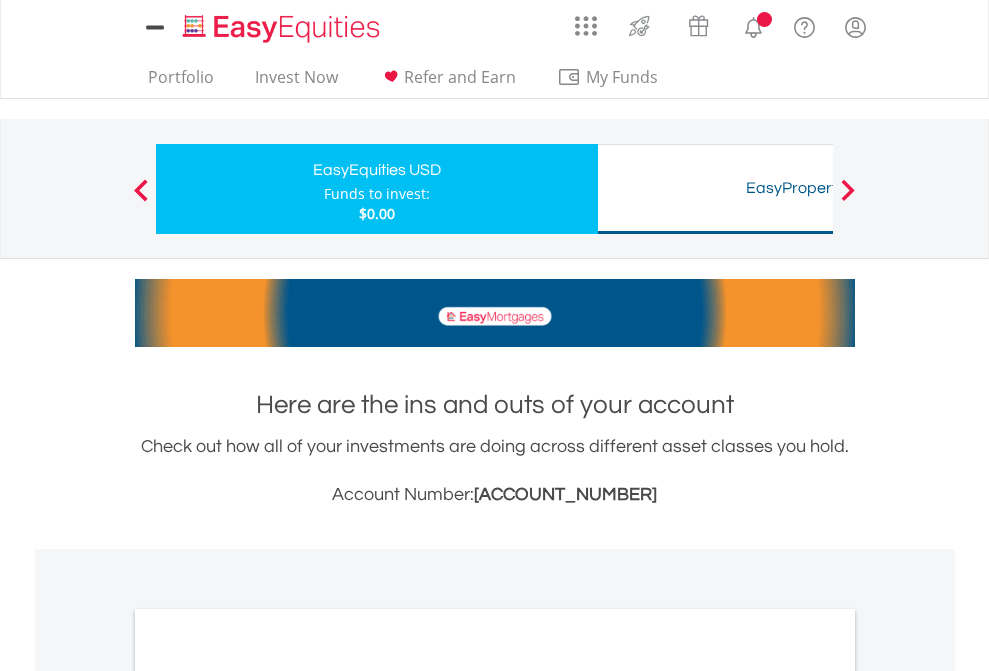 click on "All Holdings" at bounding box center [268, 1096] 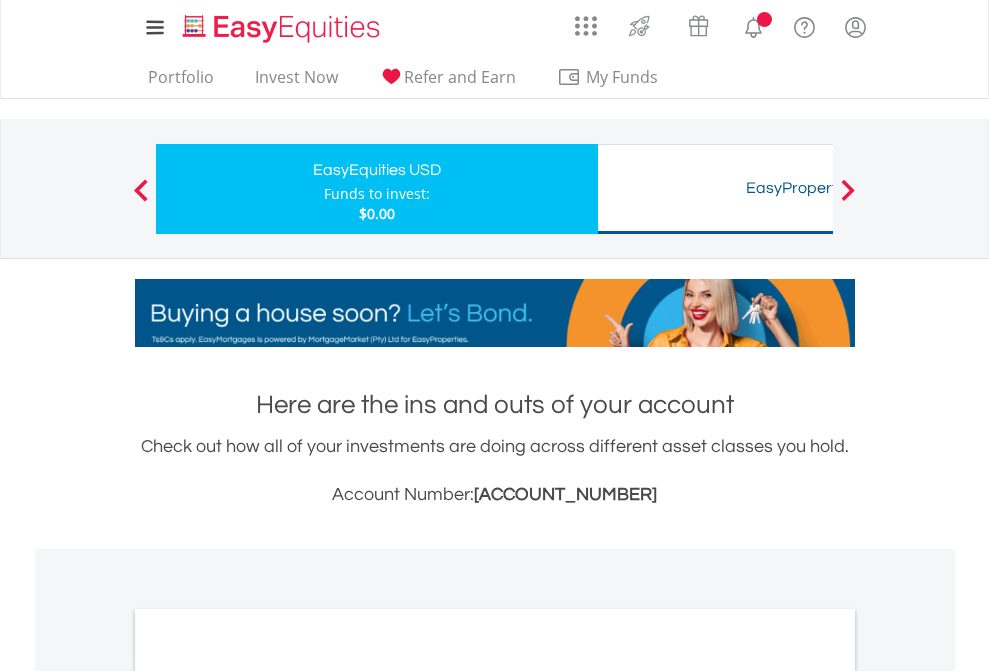 scroll, scrollTop: 1202, scrollLeft: 0, axis: vertical 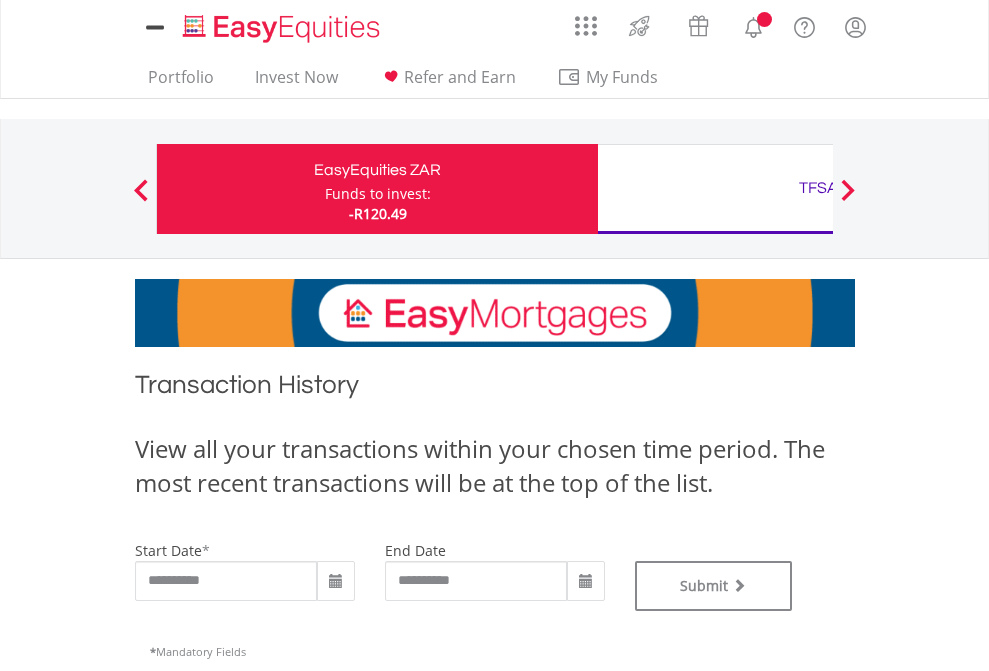 type on "**********" 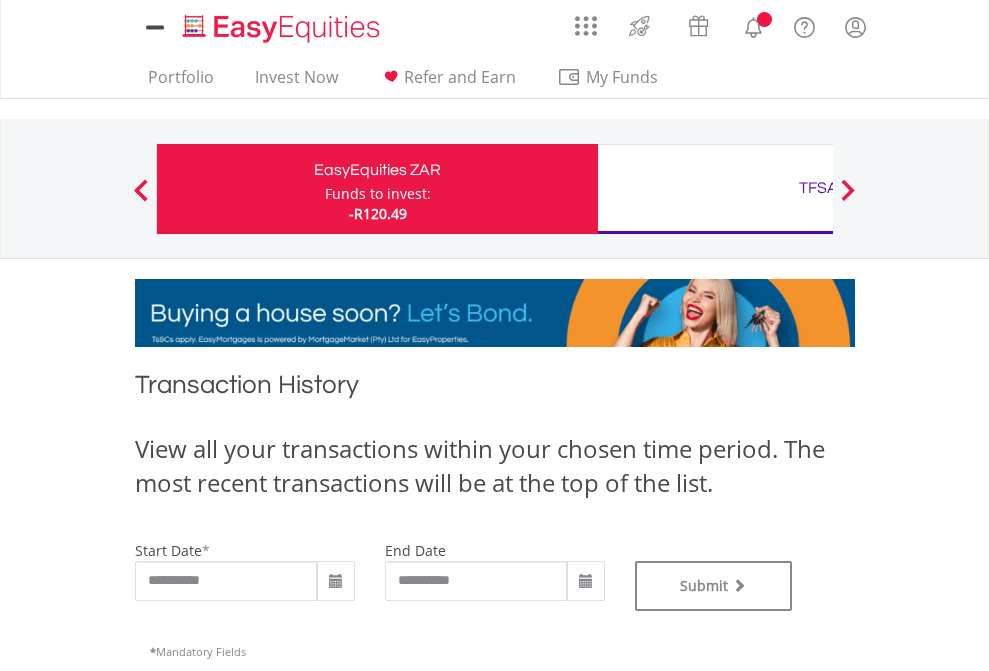 type on "**********" 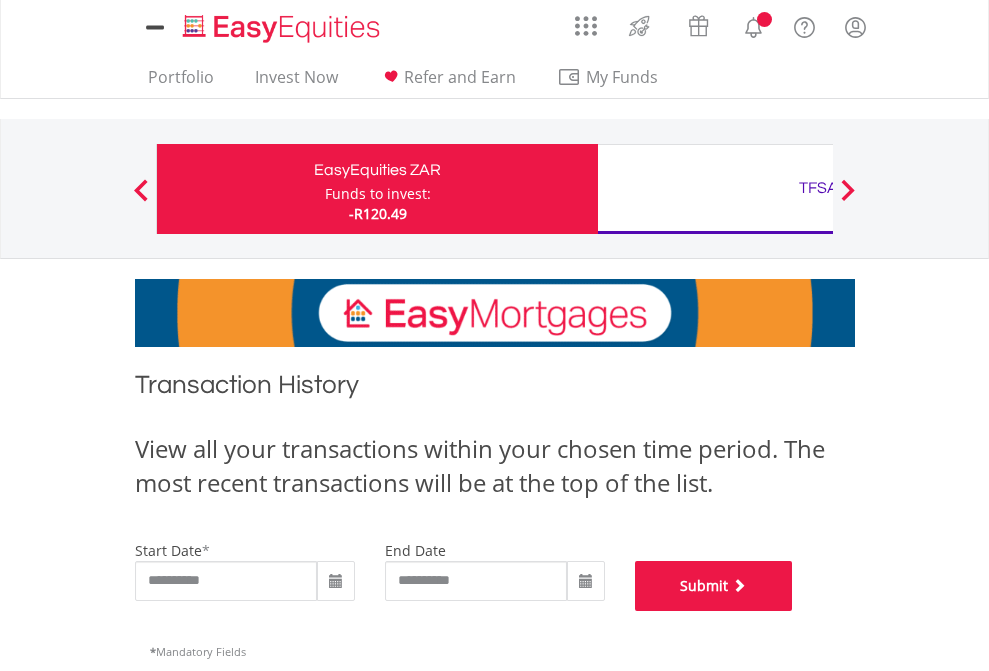 click on "Submit" at bounding box center [714, 586] 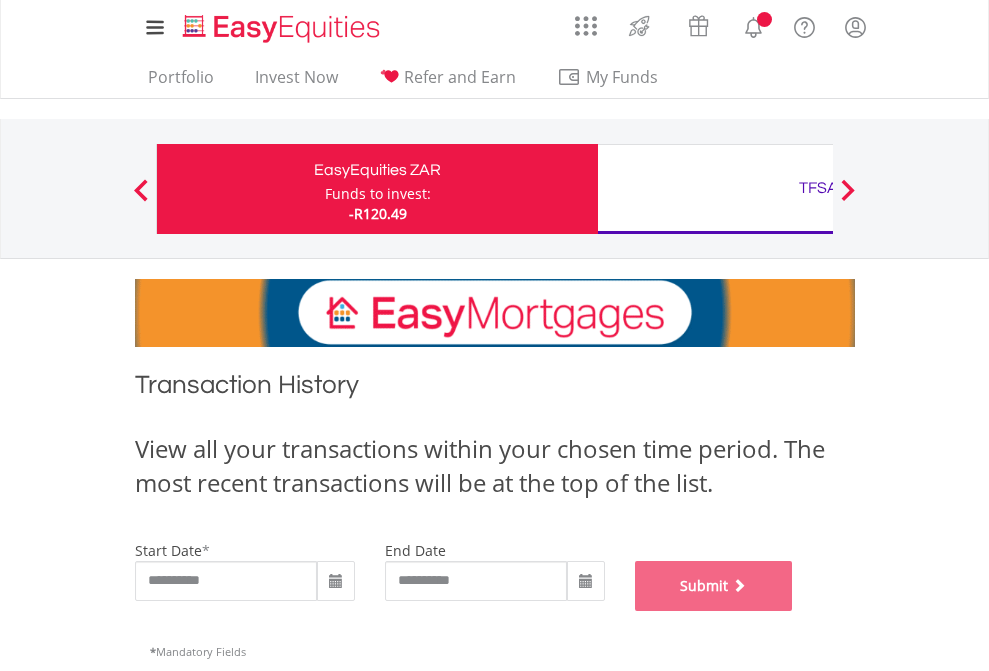 scroll, scrollTop: 811, scrollLeft: 0, axis: vertical 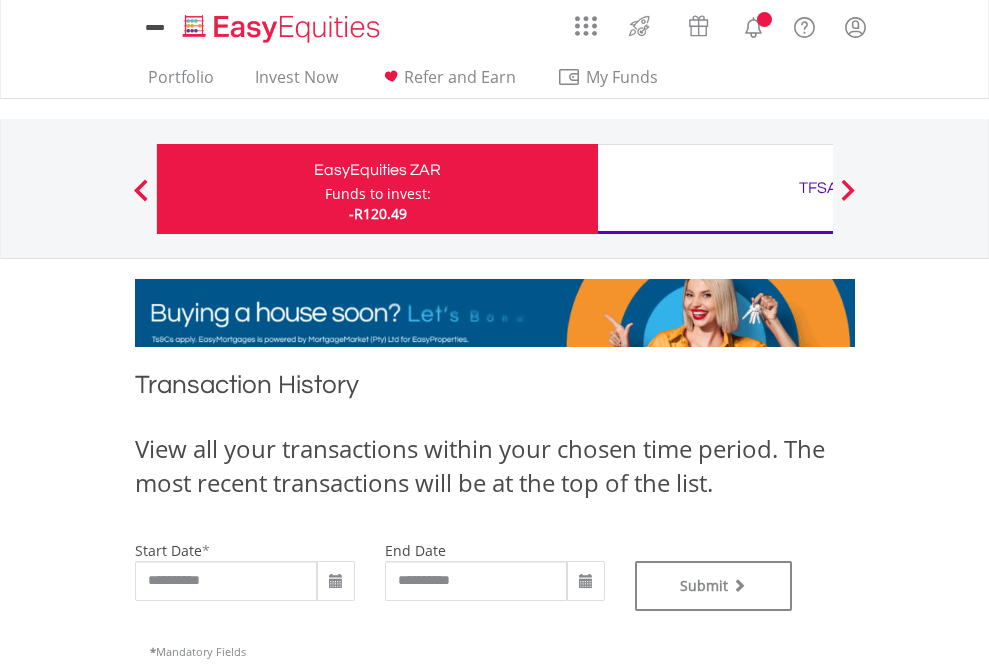 click on "TFSA" at bounding box center [818, 188] 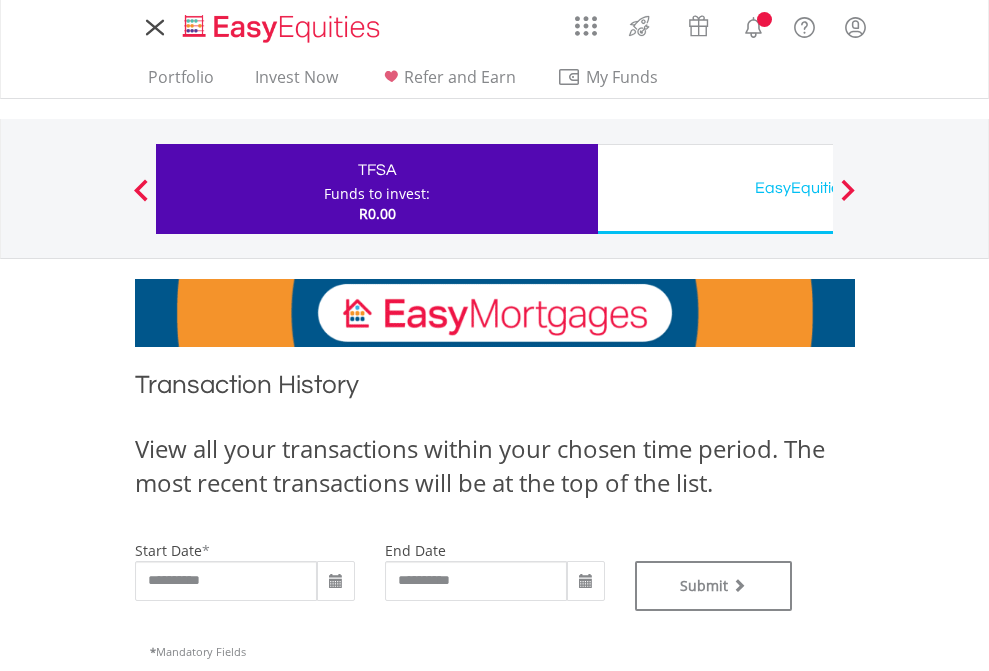 scroll, scrollTop: 0, scrollLeft: 0, axis: both 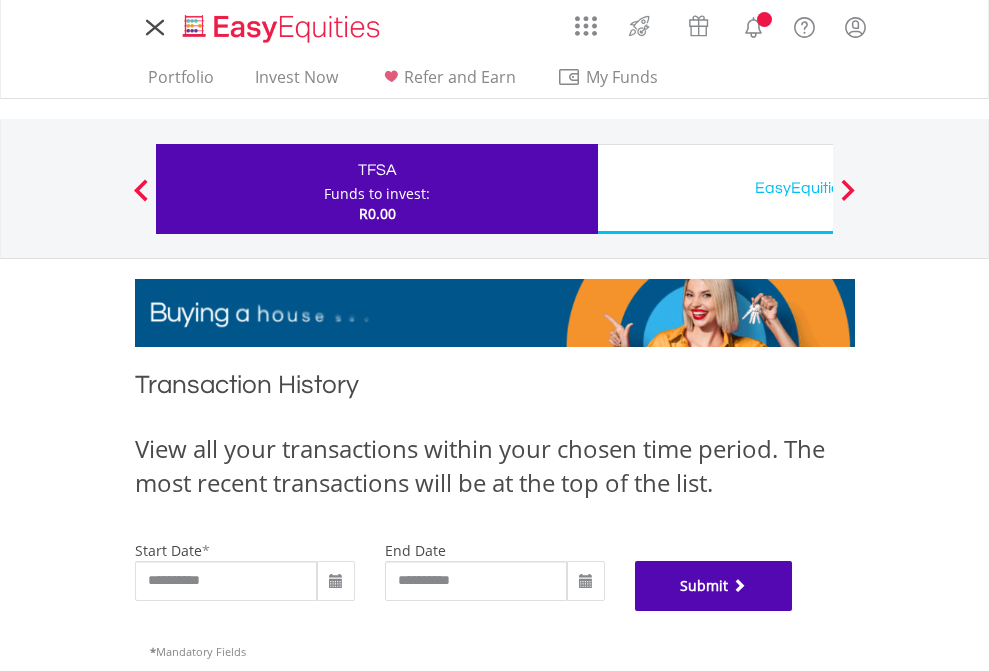 click on "Submit" at bounding box center (714, 586) 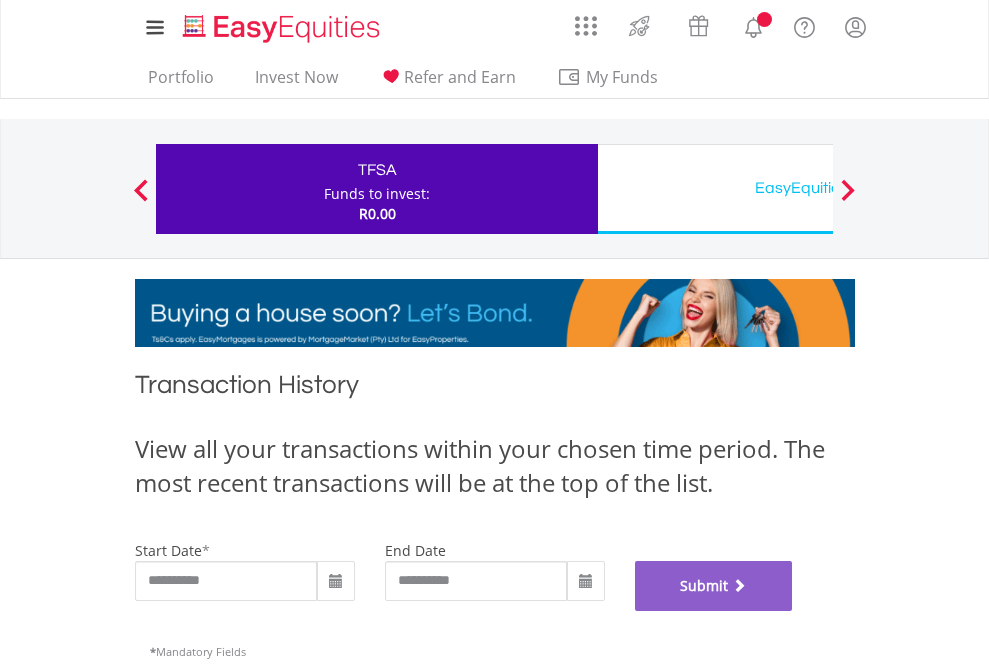 scroll, scrollTop: 811, scrollLeft: 0, axis: vertical 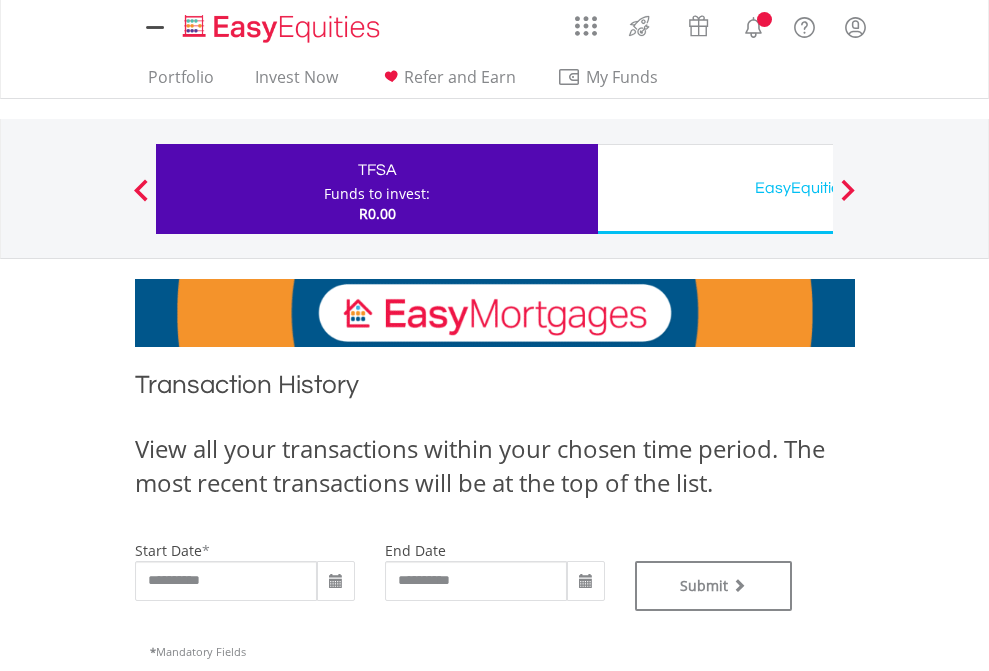 click on "EasyEquities USD" at bounding box center [818, 188] 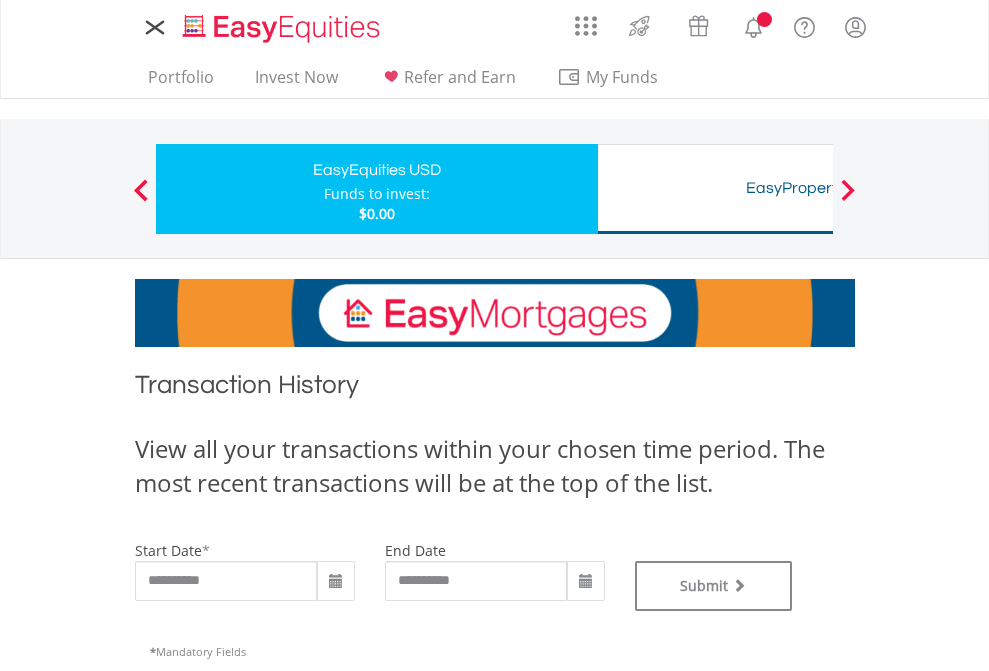 scroll, scrollTop: 0, scrollLeft: 0, axis: both 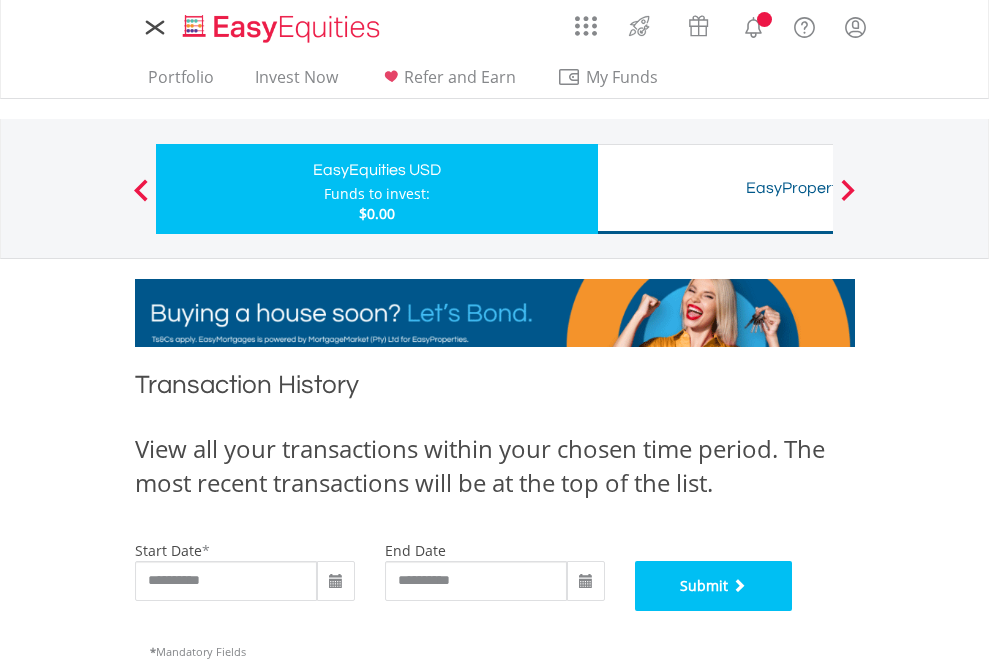click on "Submit" at bounding box center [714, 586] 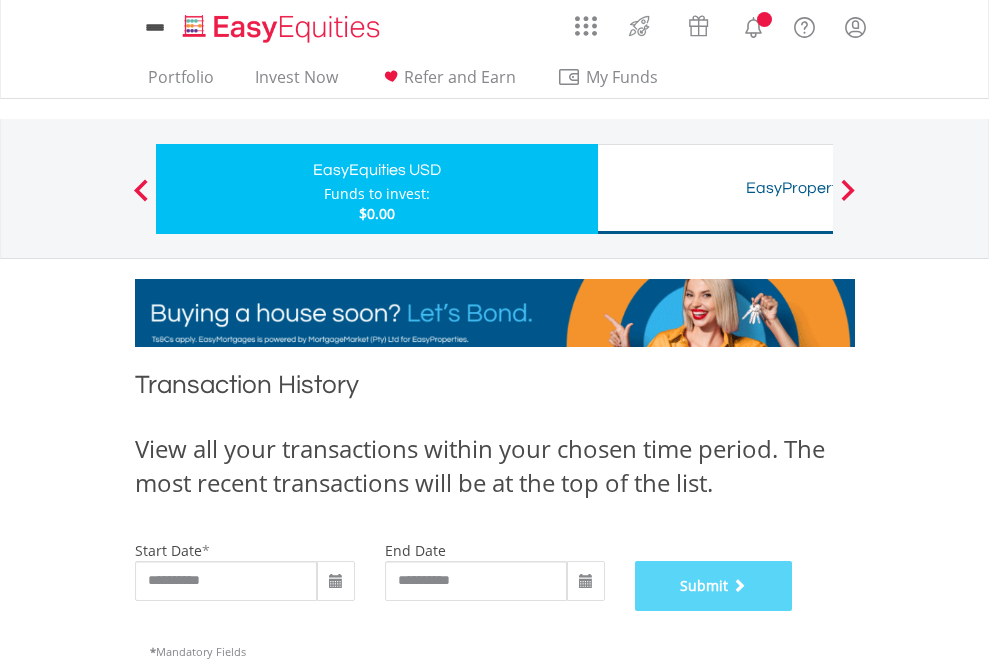 scroll, scrollTop: 811, scrollLeft: 0, axis: vertical 